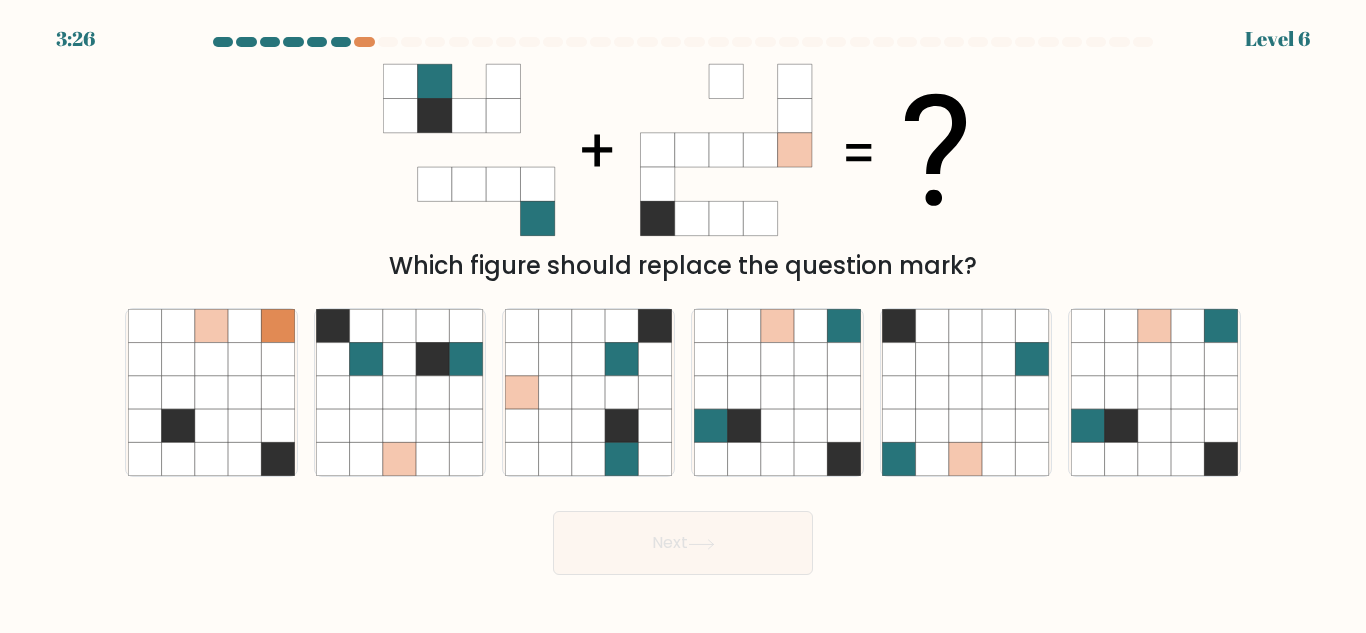 scroll, scrollTop: 0, scrollLeft: 0, axis: both 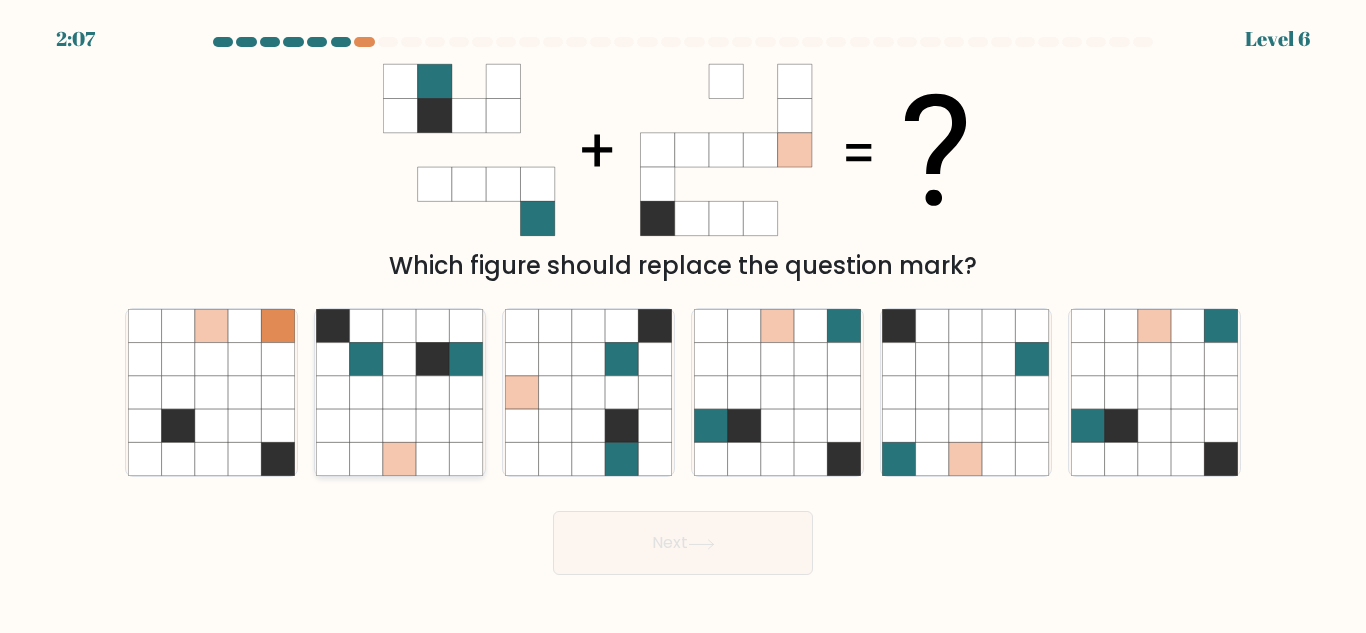 click at bounding box center [433, 359] 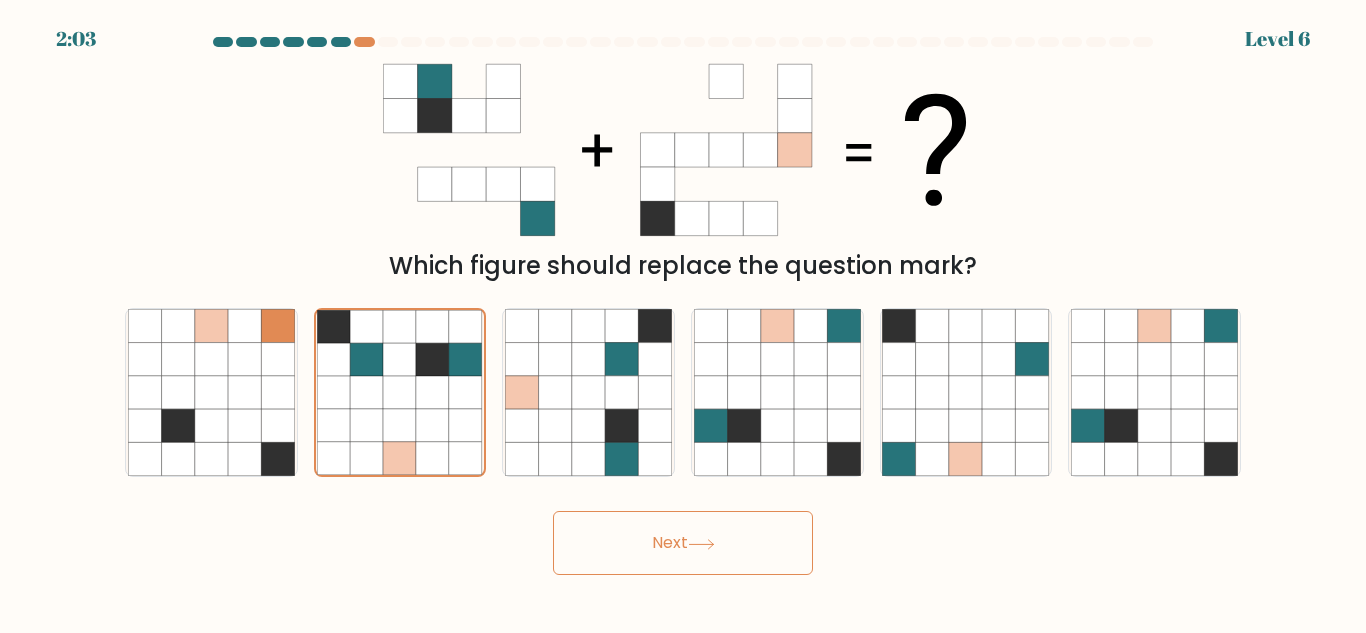 click on "Next" at bounding box center (683, 543) 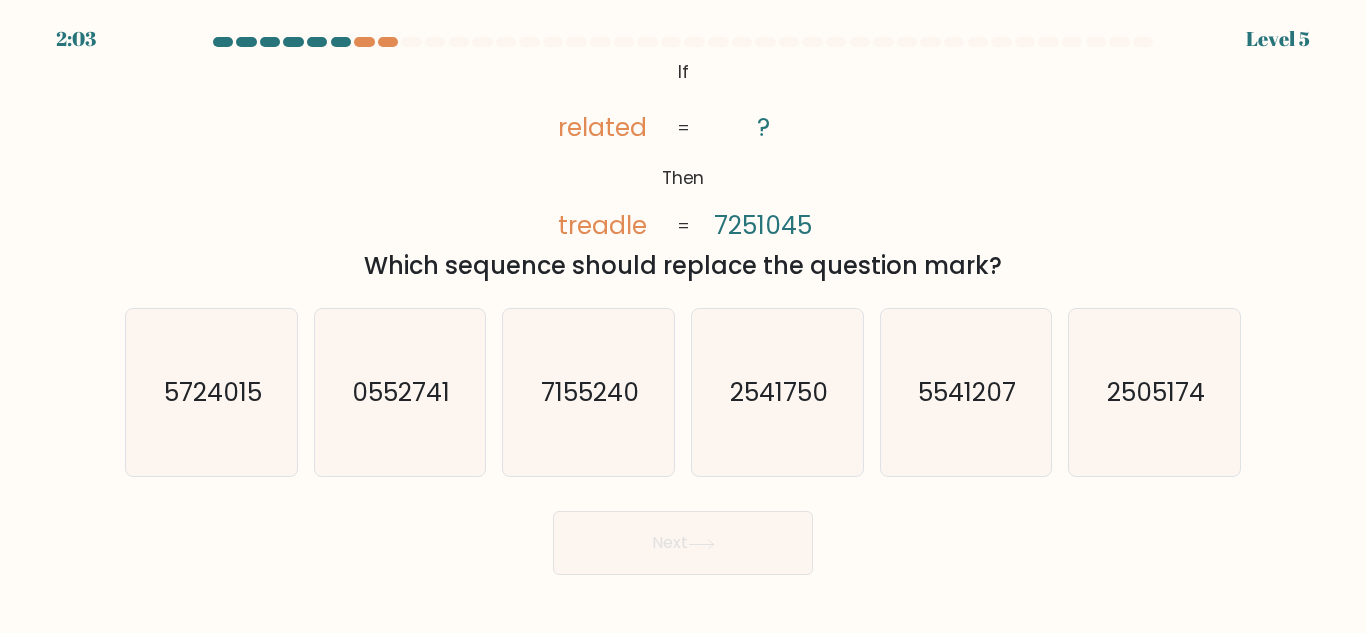 click on "Next" at bounding box center (683, 538) 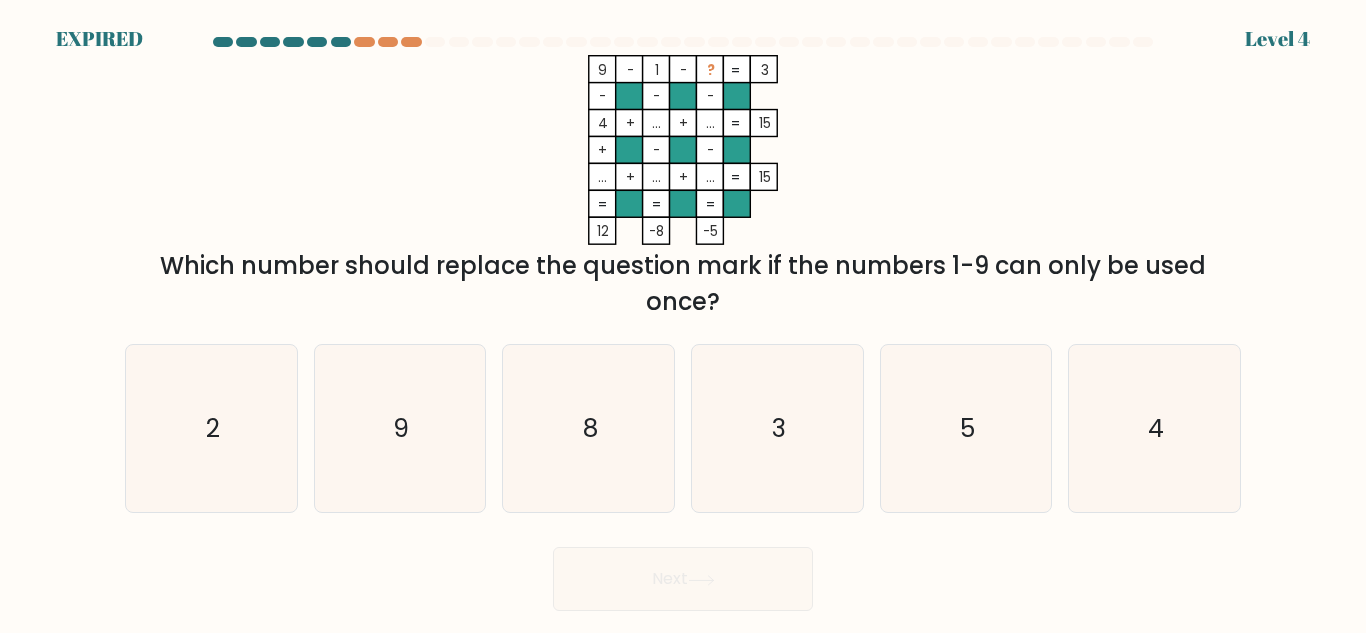 scroll, scrollTop: 0, scrollLeft: 0, axis: both 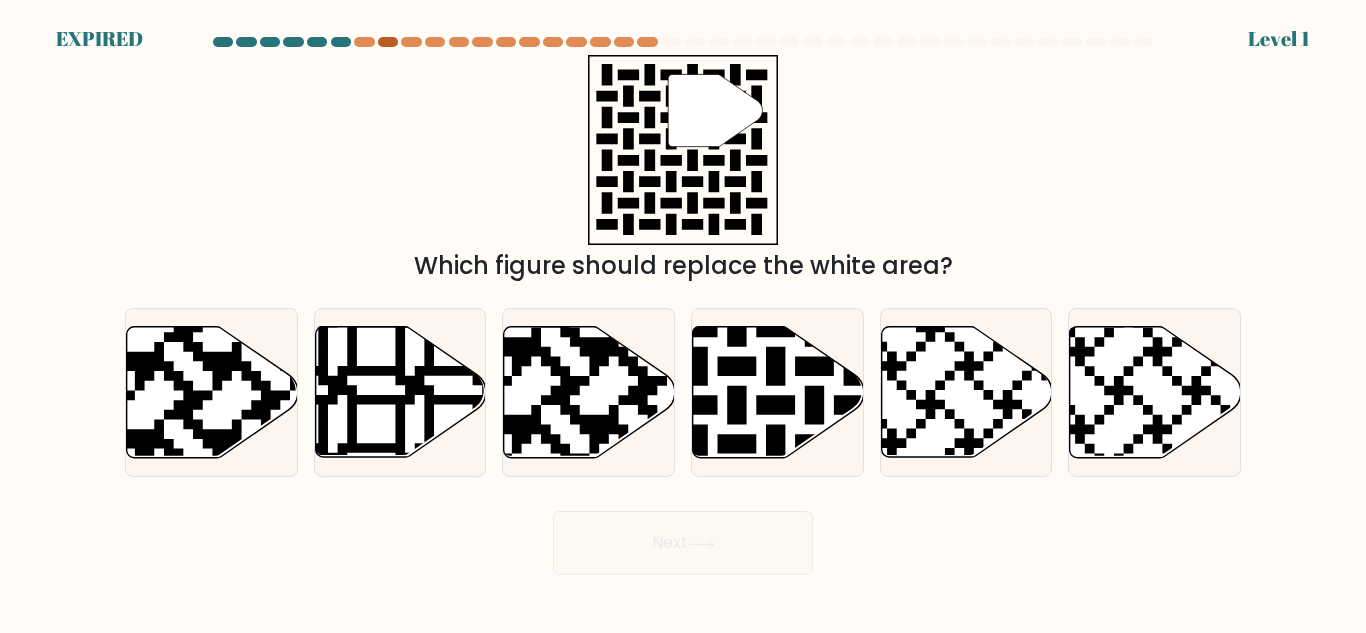 click at bounding box center (388, 42) 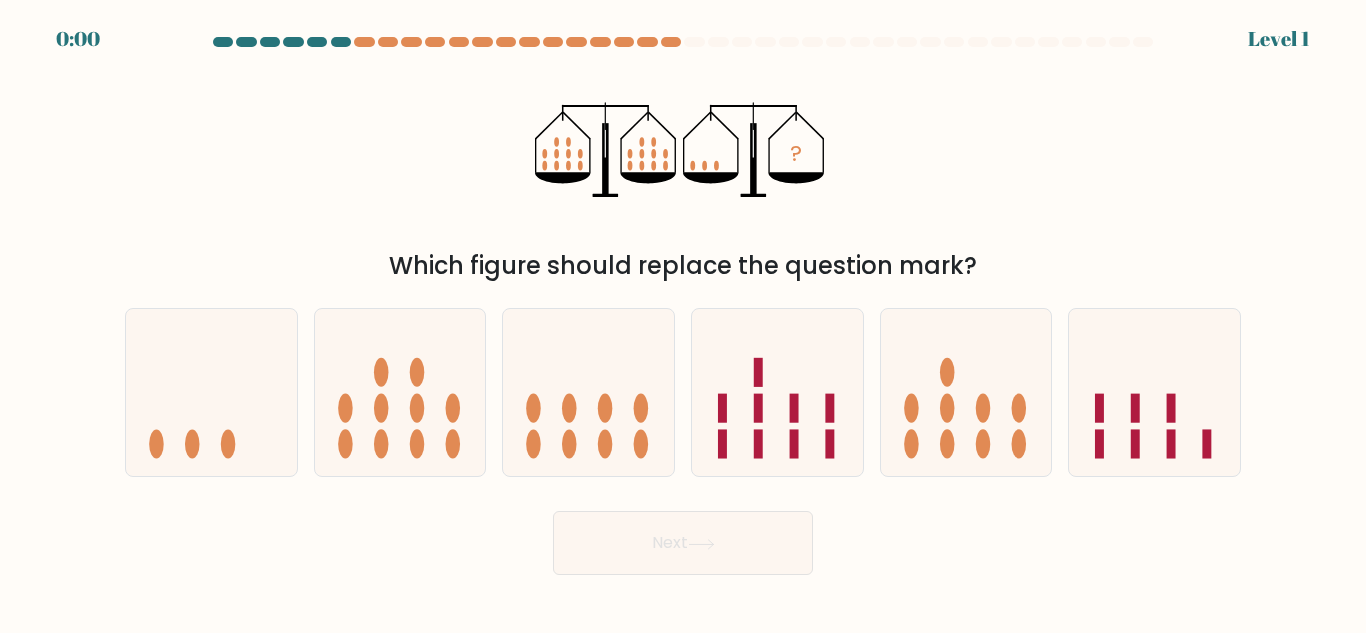 scroll, scrollTop: 0, scrollLeft: 0, axis: both 